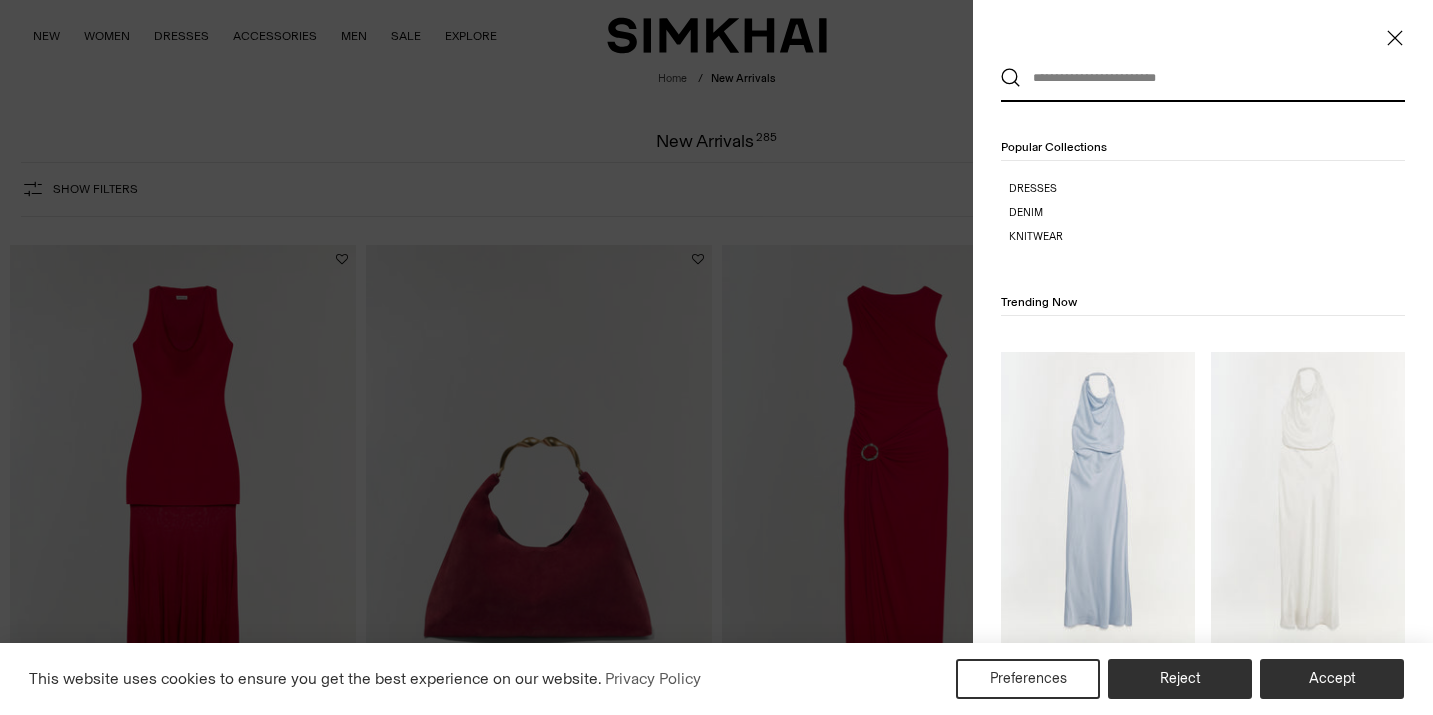 scroll, scrollTop: 0, scrollLeft: 0, axis: both 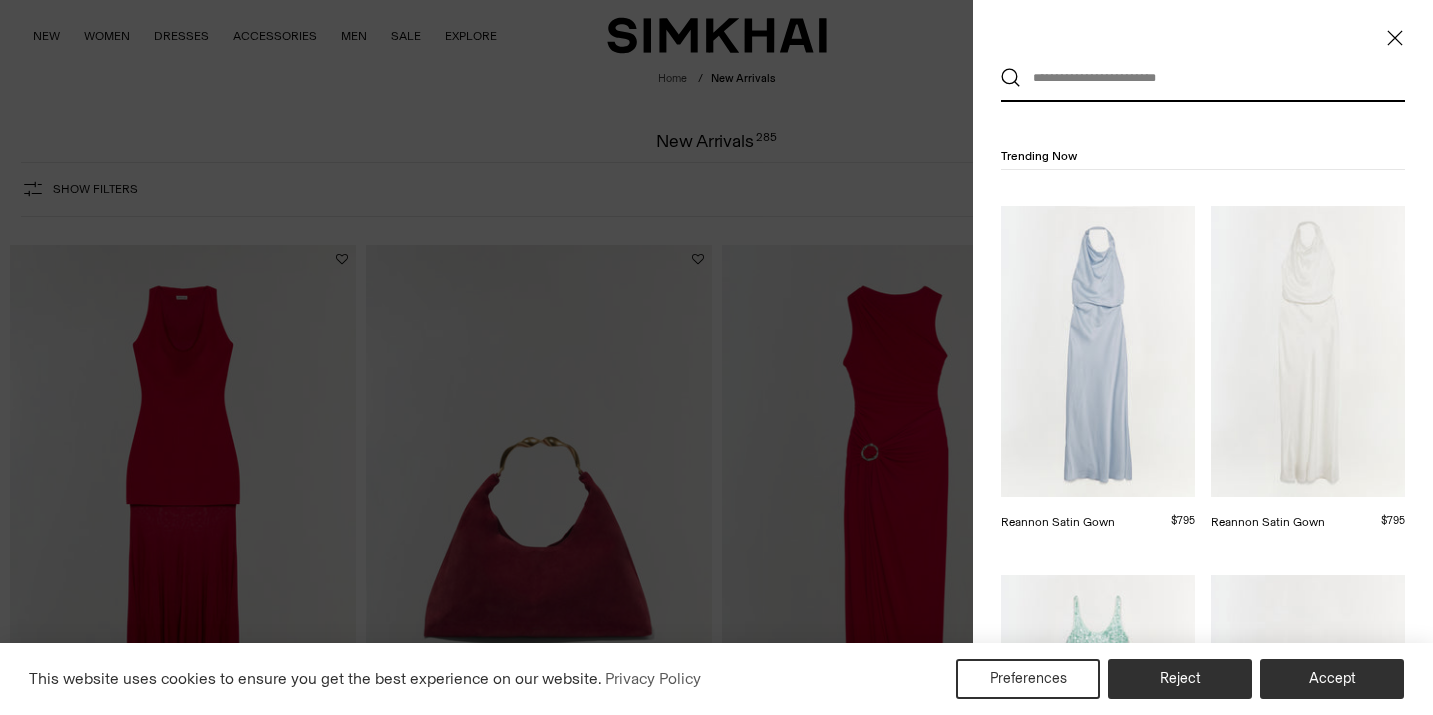 click on "Reannon Satin Gown" at bounding box center (1268, 522) 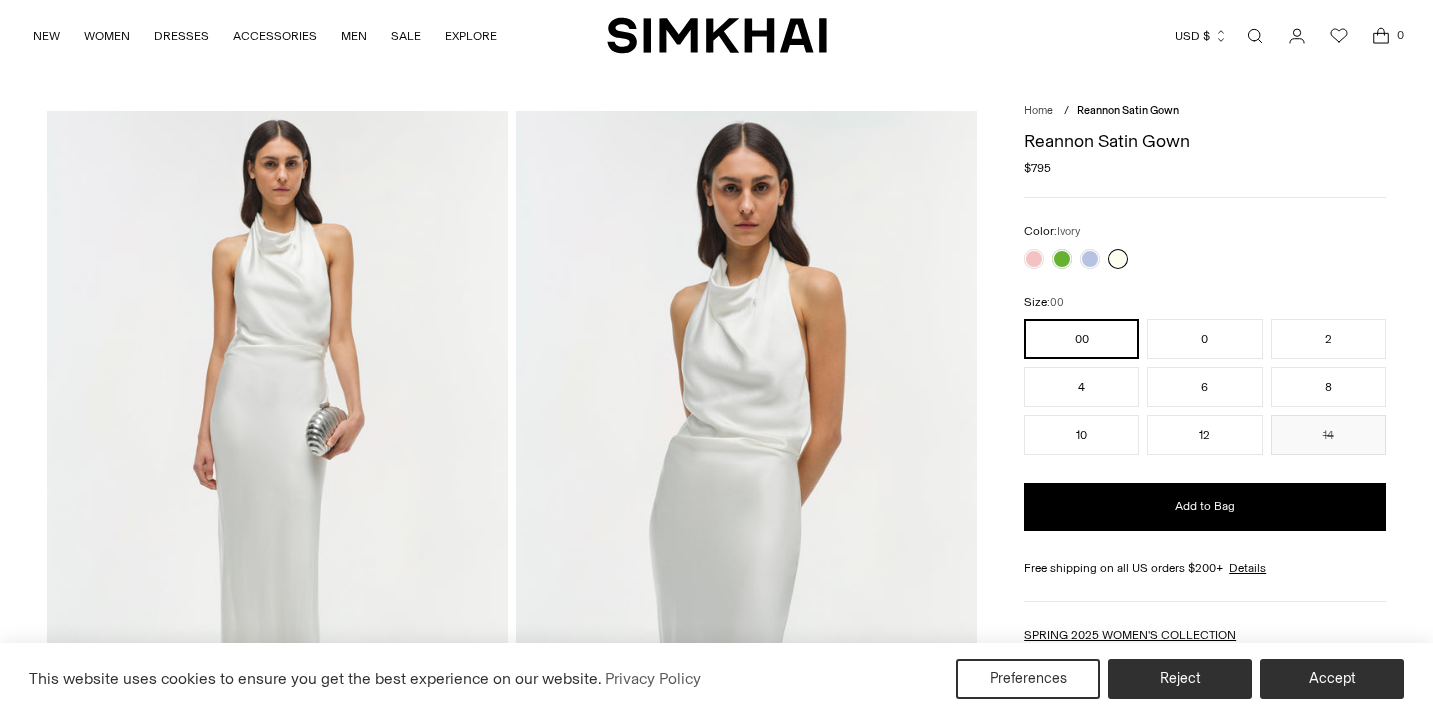 scroll, scrollTop: 0, scrollLeft: 0, axis: both 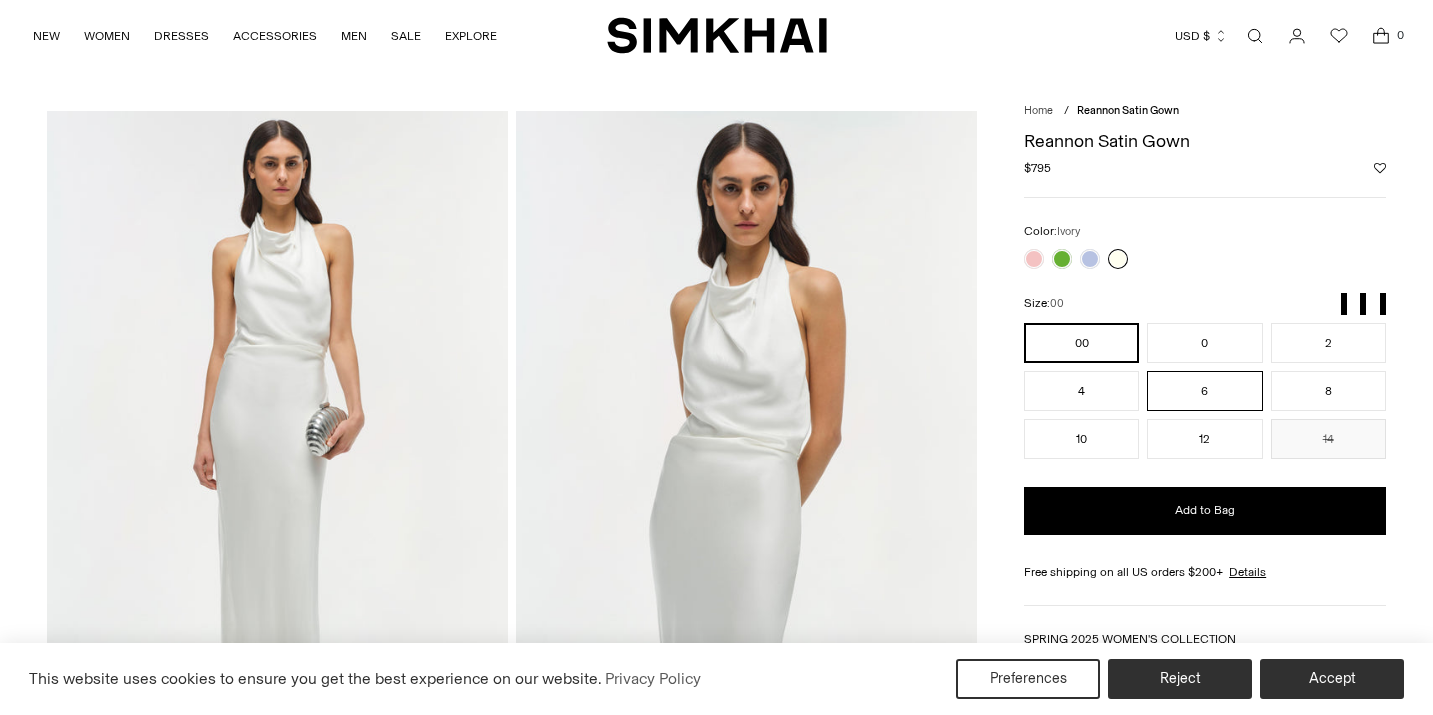 click on "6" at bounding box center (1204, 391) 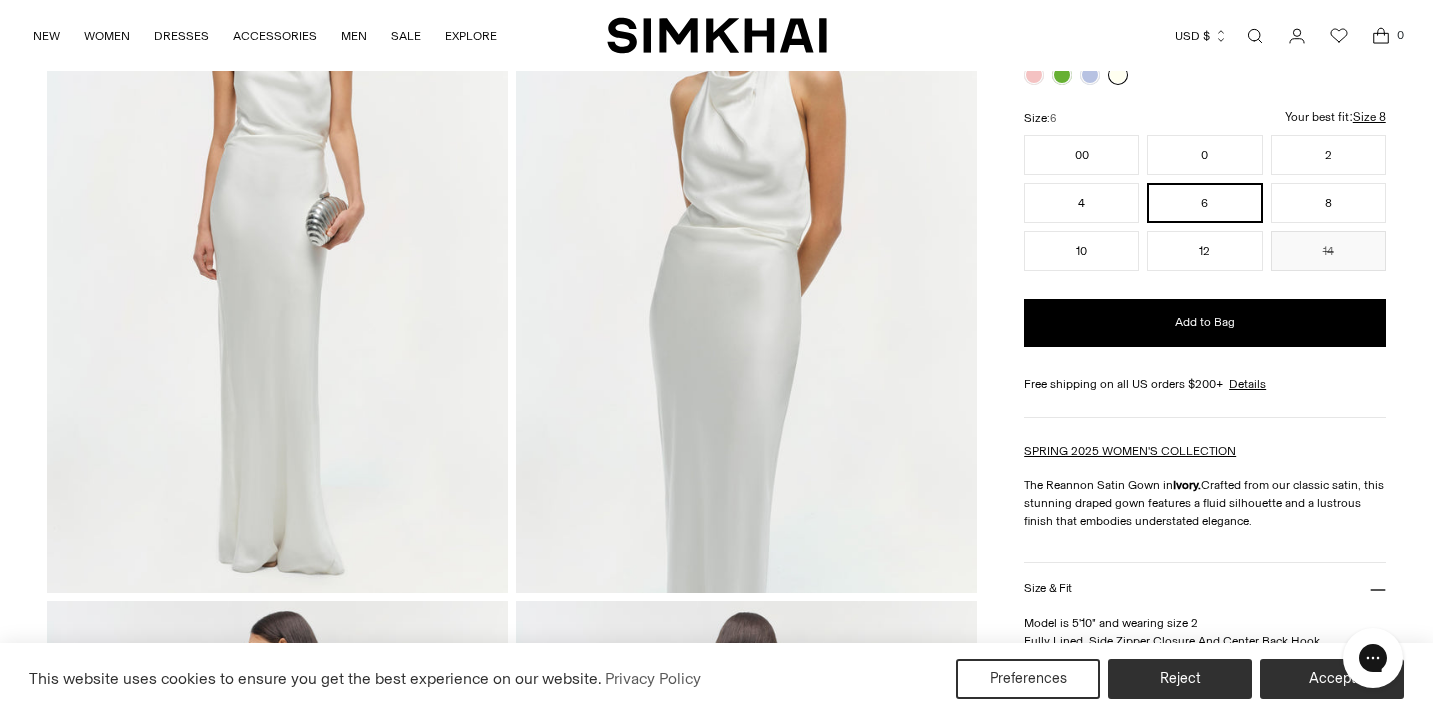 scroll, scrollTop: 221, scrollLeft: 0, axis: vertical 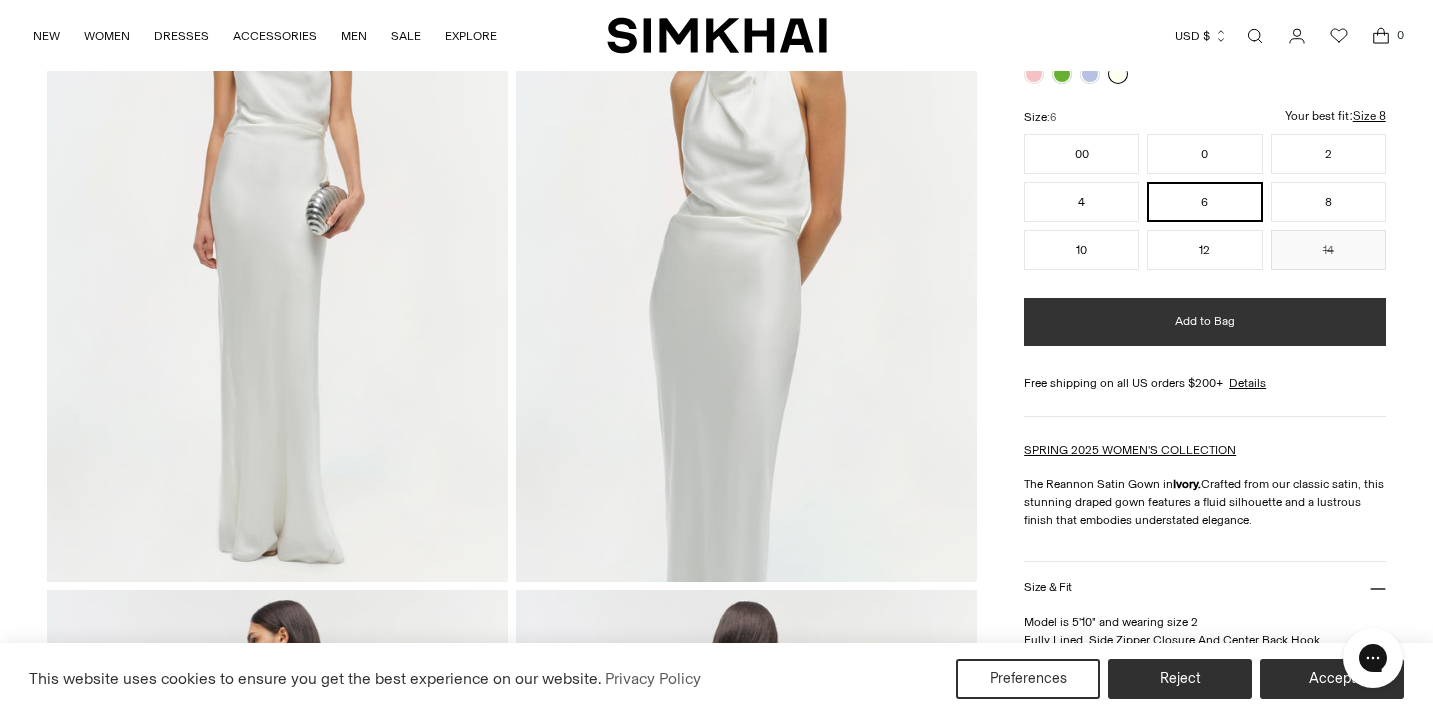 click on "Add to Bag" at bounding box center [1205, 321] 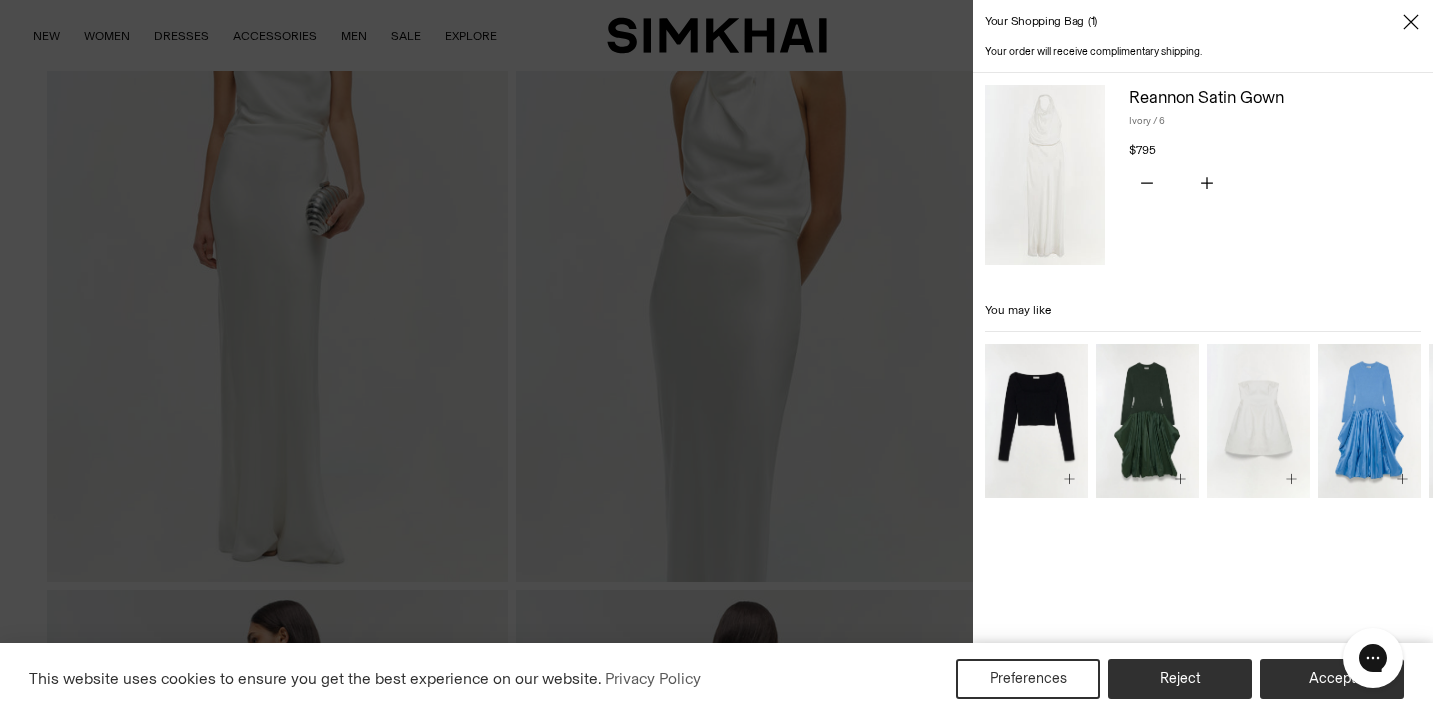 click on "Your shopping bag 1" at bounding box center [1203, 22] 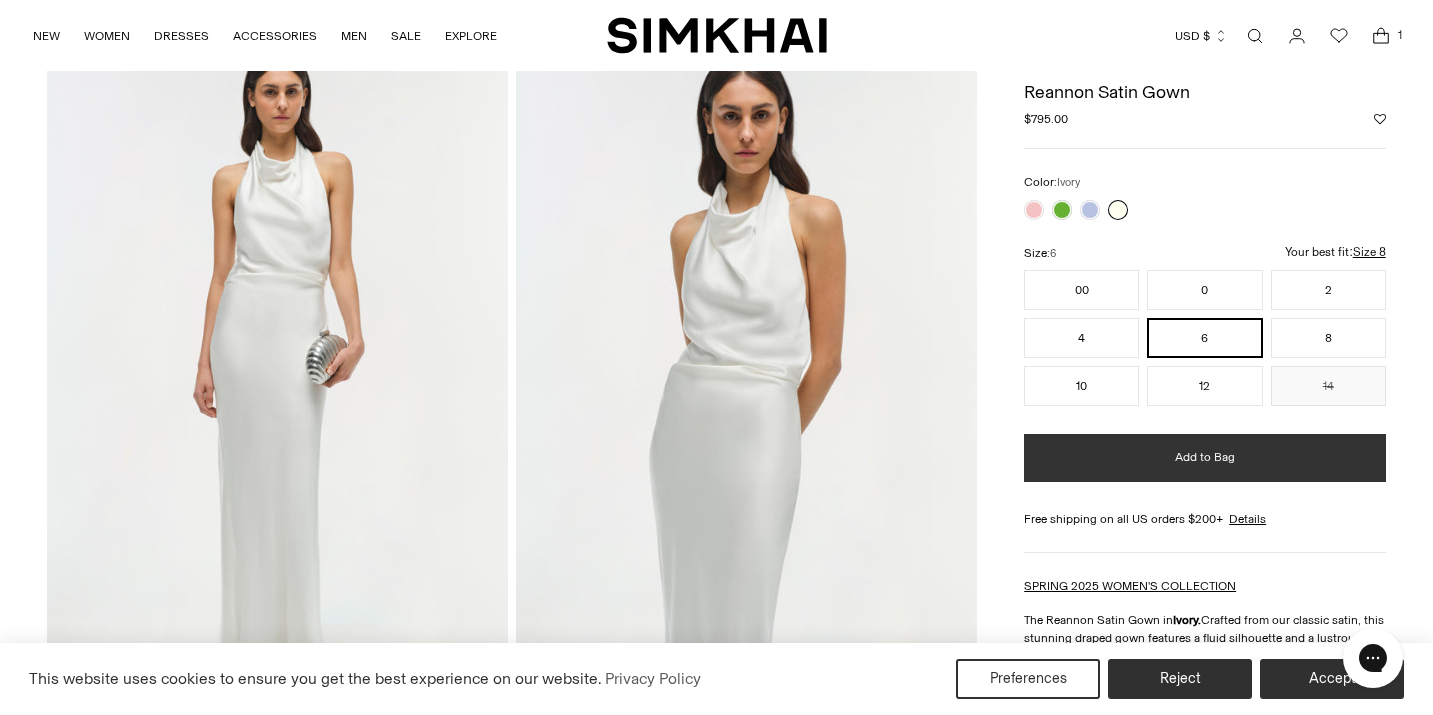 scroll, scrollTop: 44, scrollLeft: 0, axis: vertical 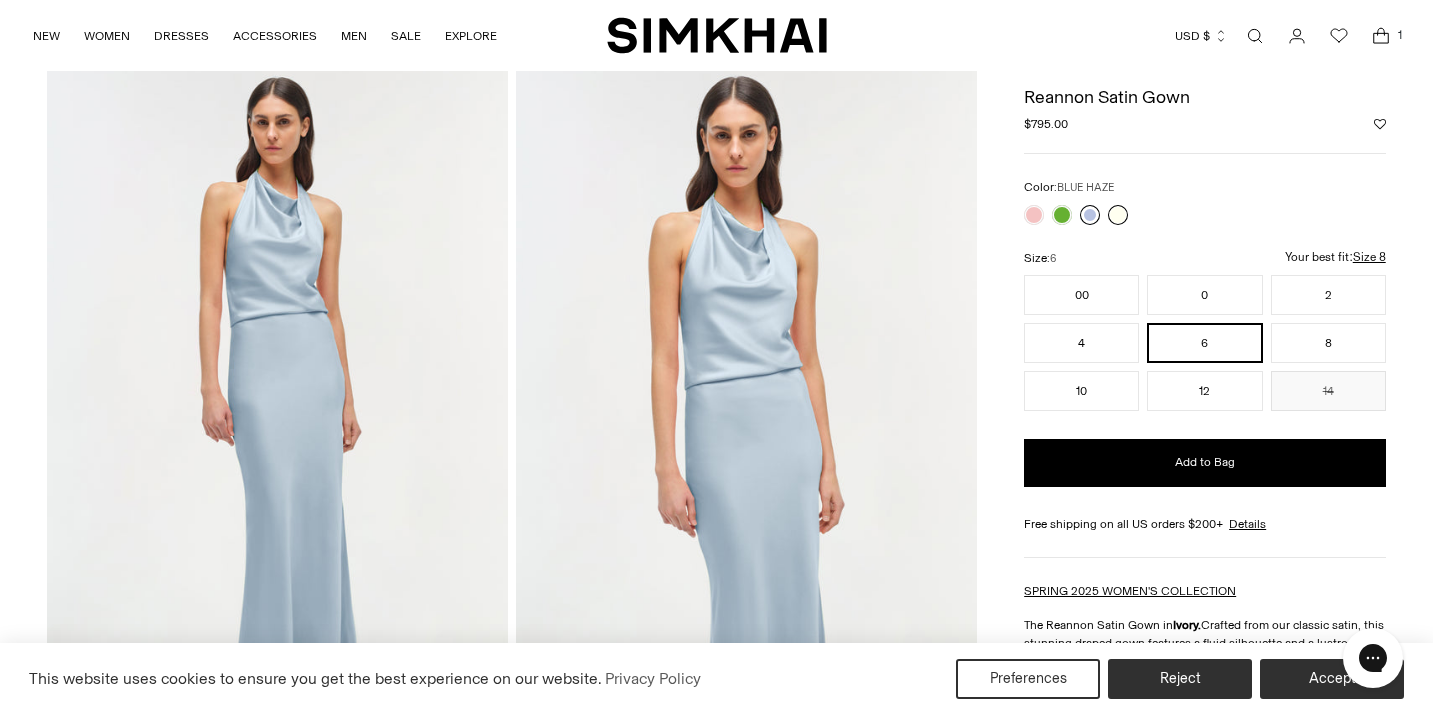 click at bounding box center [1090, 215] 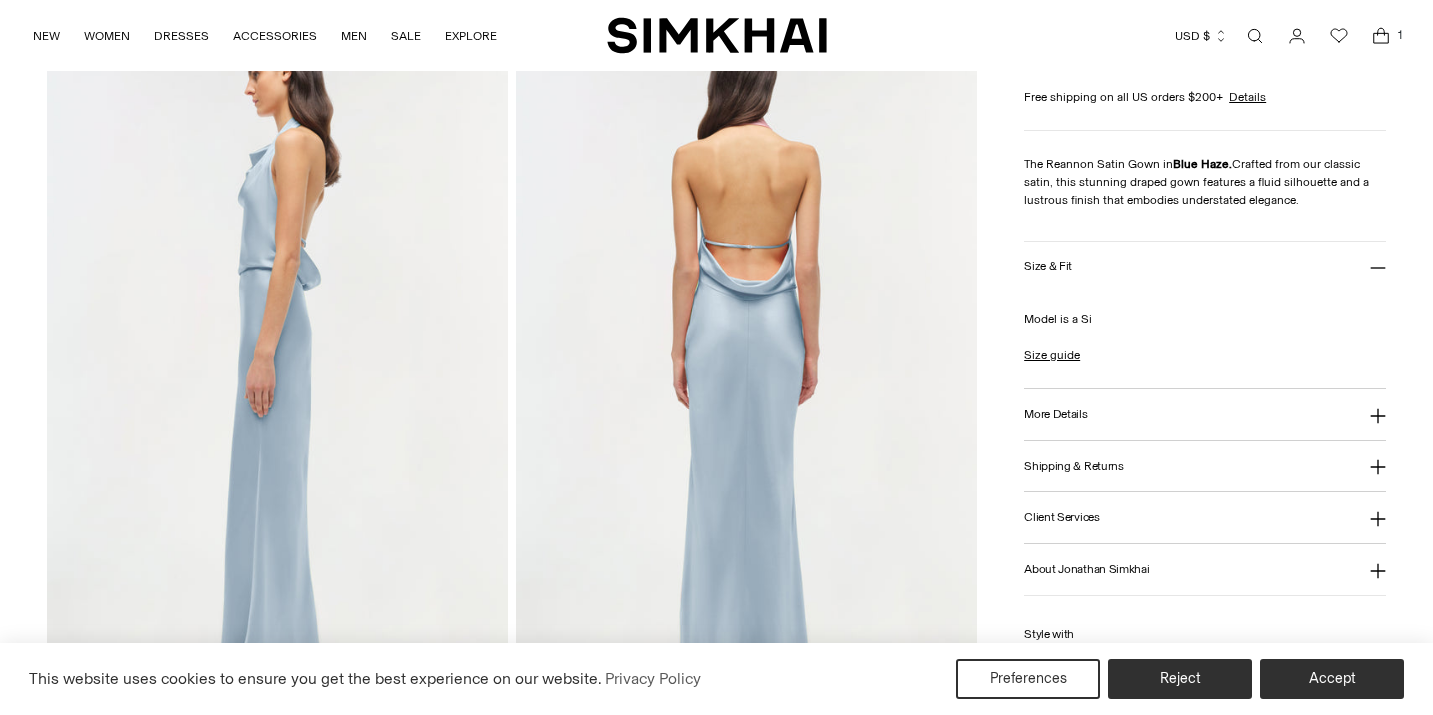 scroll, scrollTop: 811, scrollLeft: 0, axis: vertical 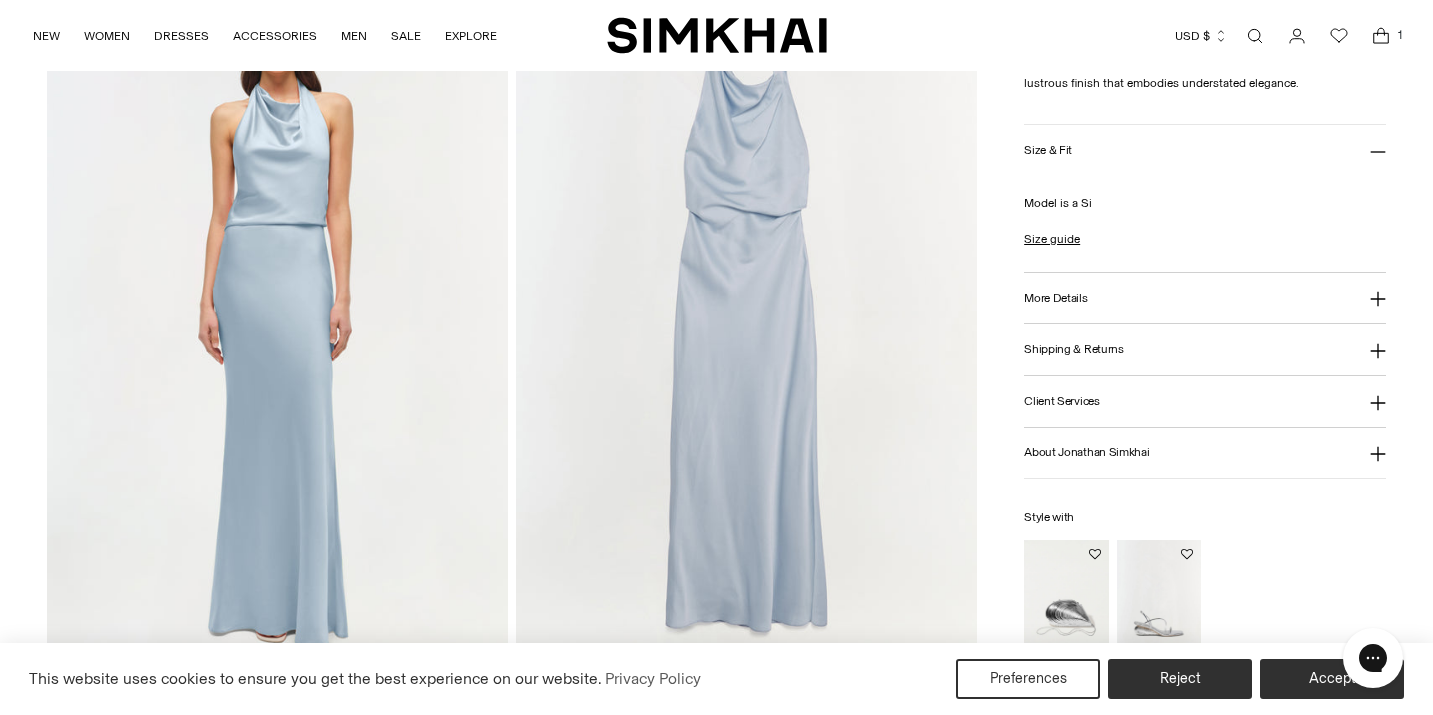 click 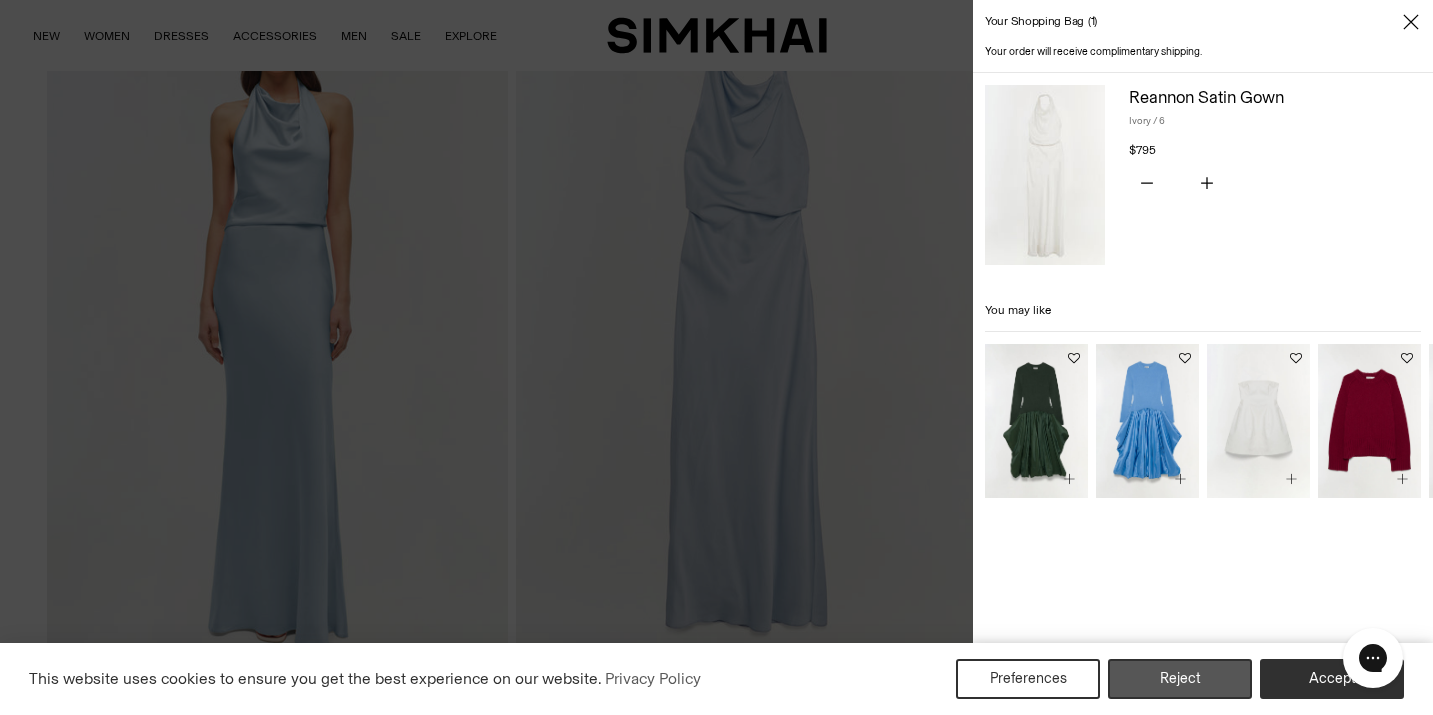 click on "Reject" at bounding box center [1180, 679] 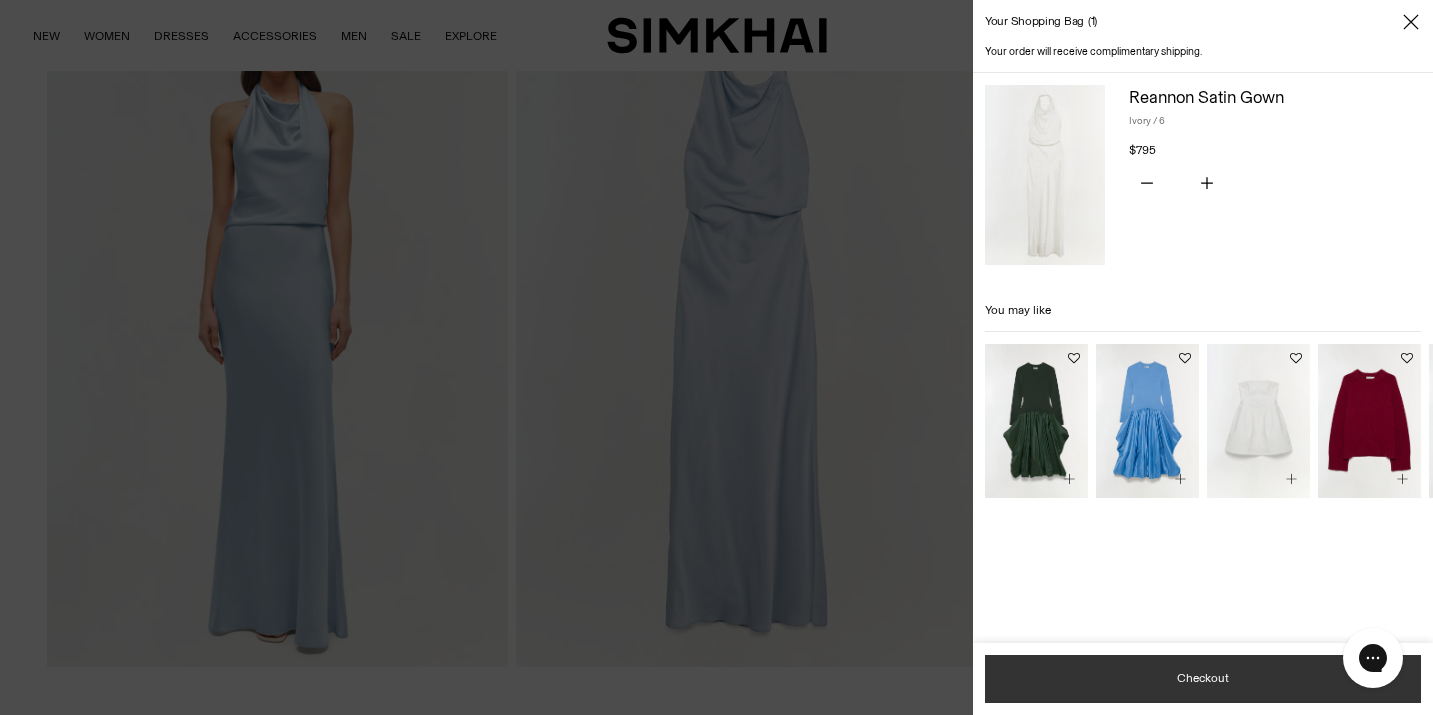 click on "Checkout" at bounding box center [1203, 679] 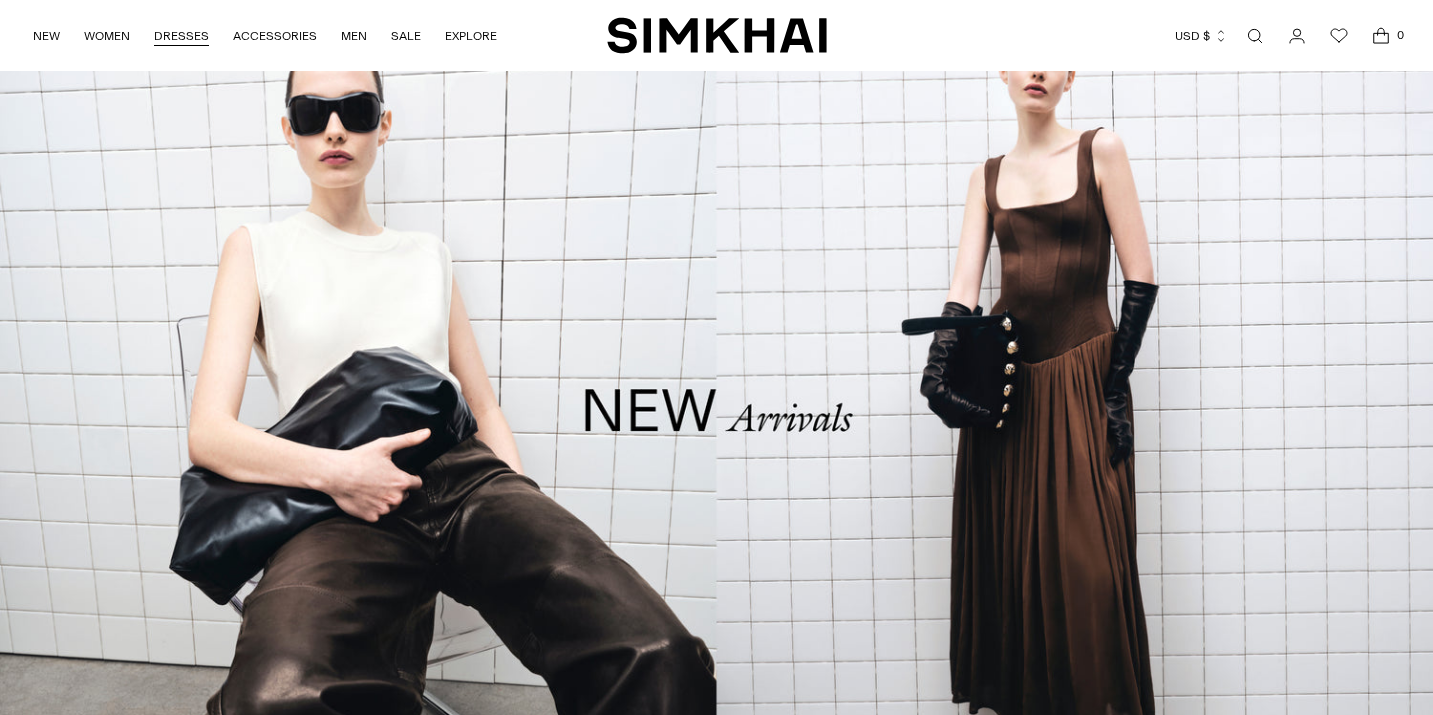 scroll, scrollTop: 0, scrollLeft: 0, axis: both 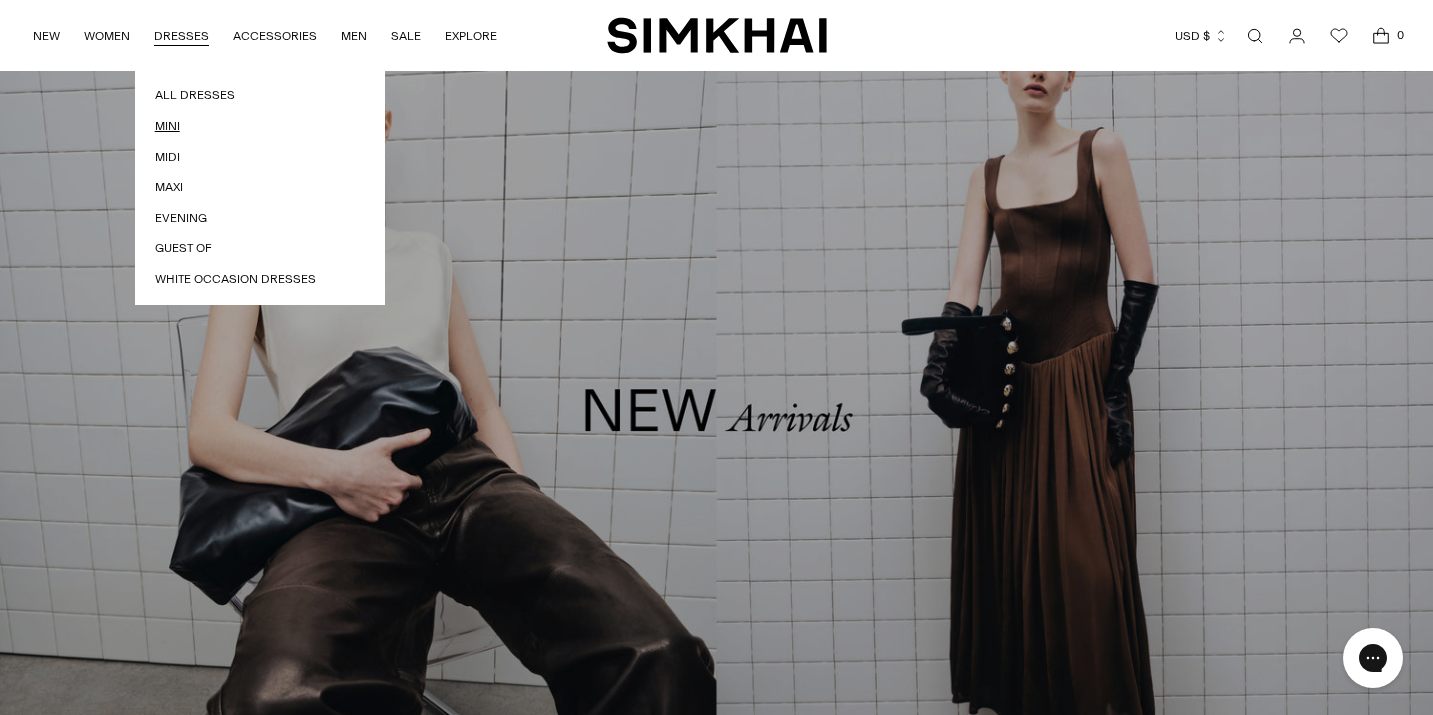 click on "Mini" at bounding box center (260, 126) 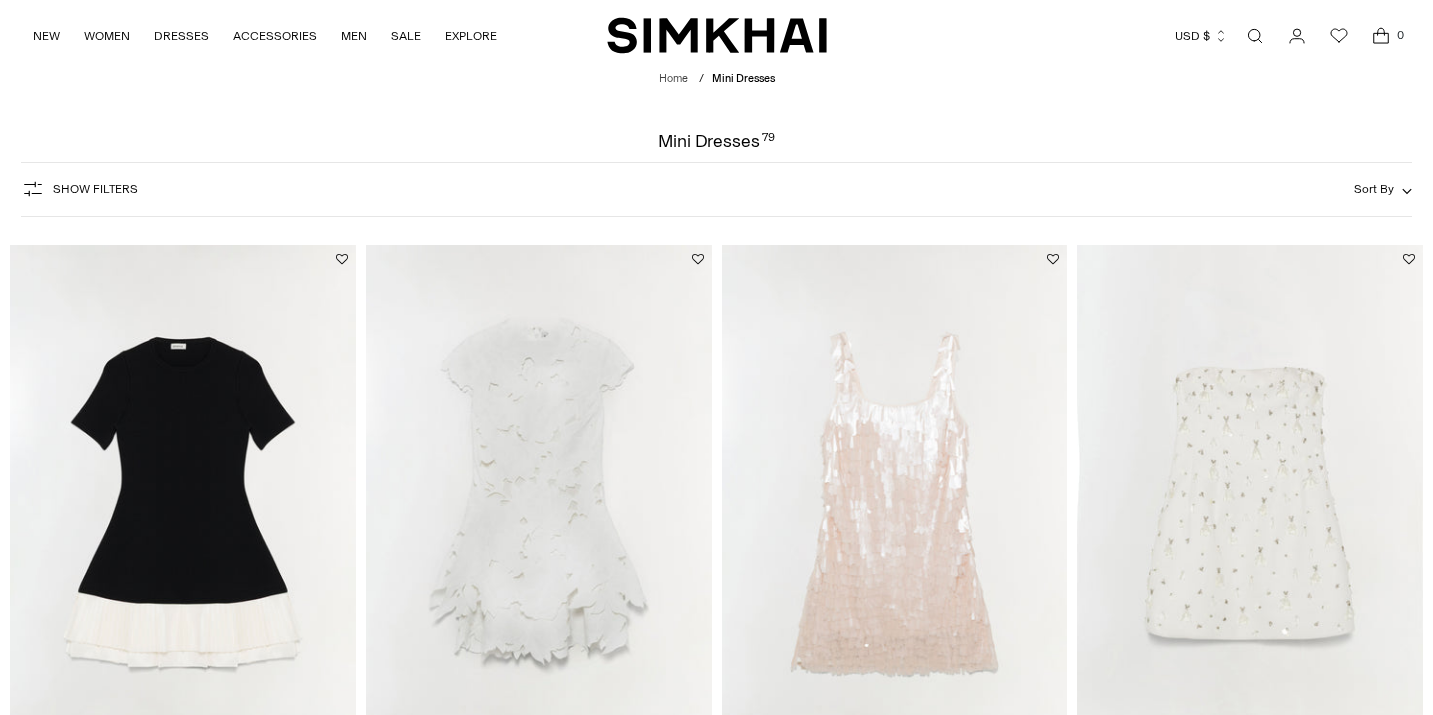 scroll, scrollTop: 98, scrollLeft: 0, axis: vertical 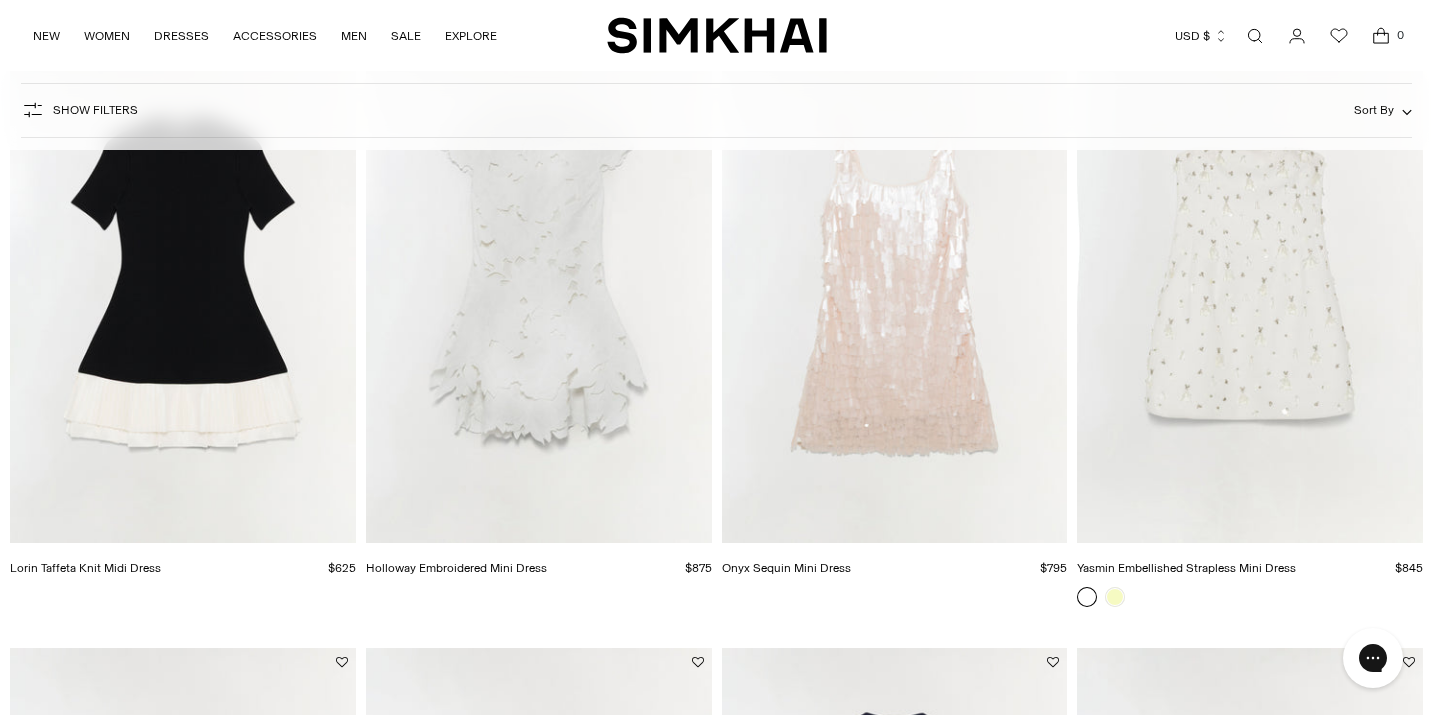 click at bounding box center (0, 0) 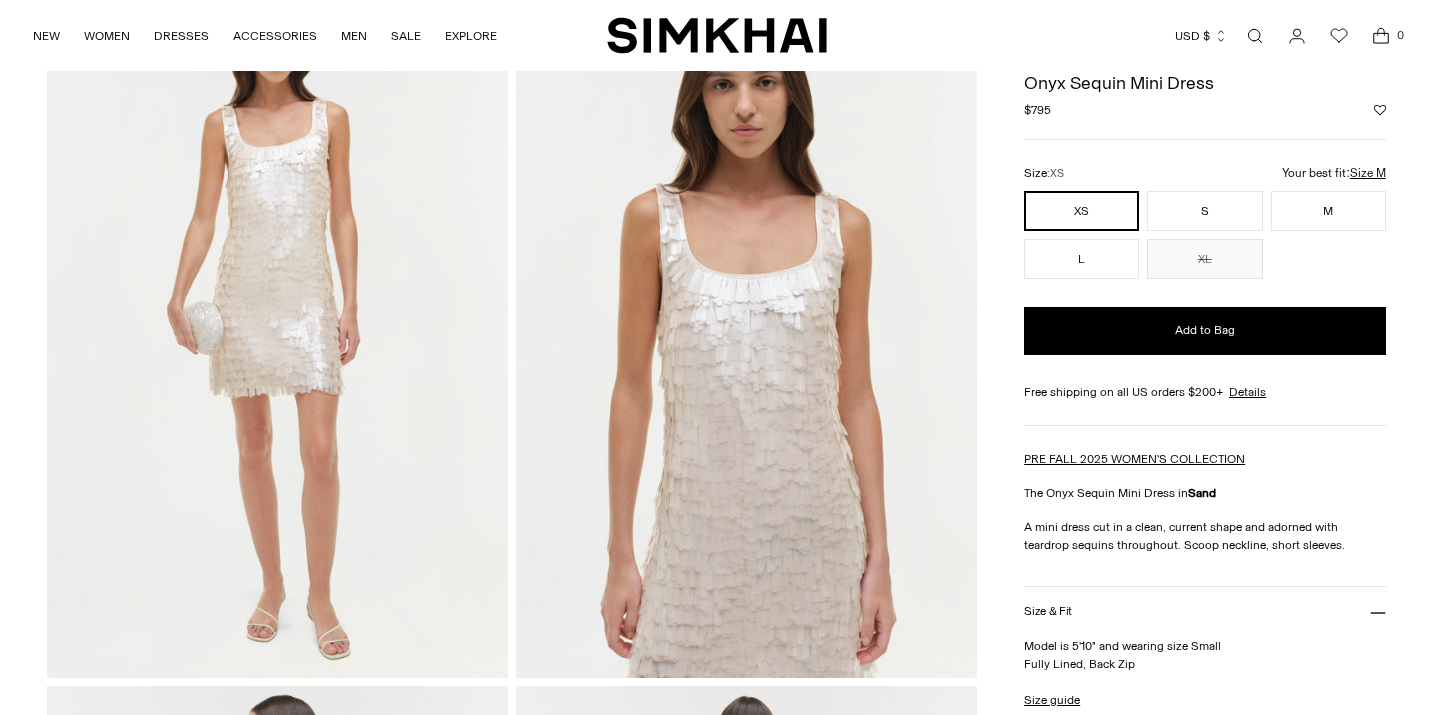 scroll, scrollTop: 125, scrollLeft: 0, axis: vertical 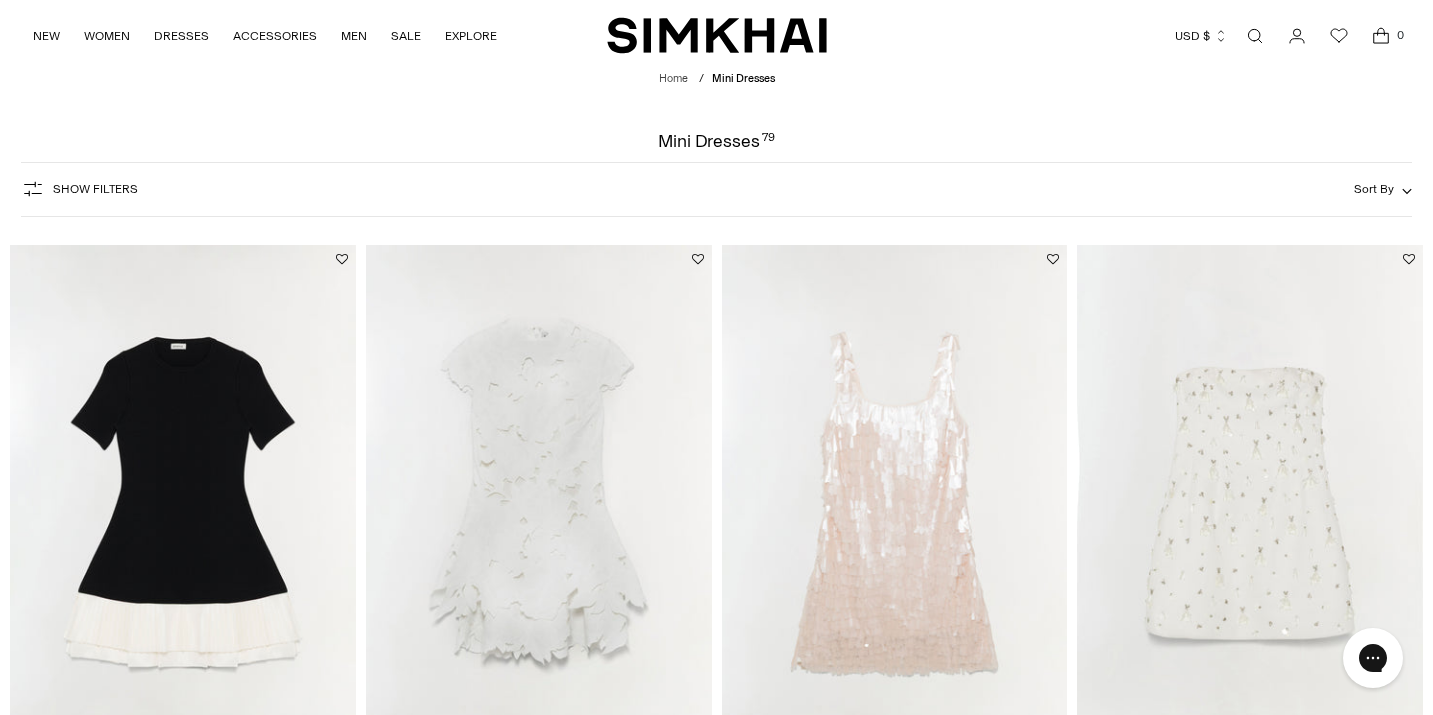 click 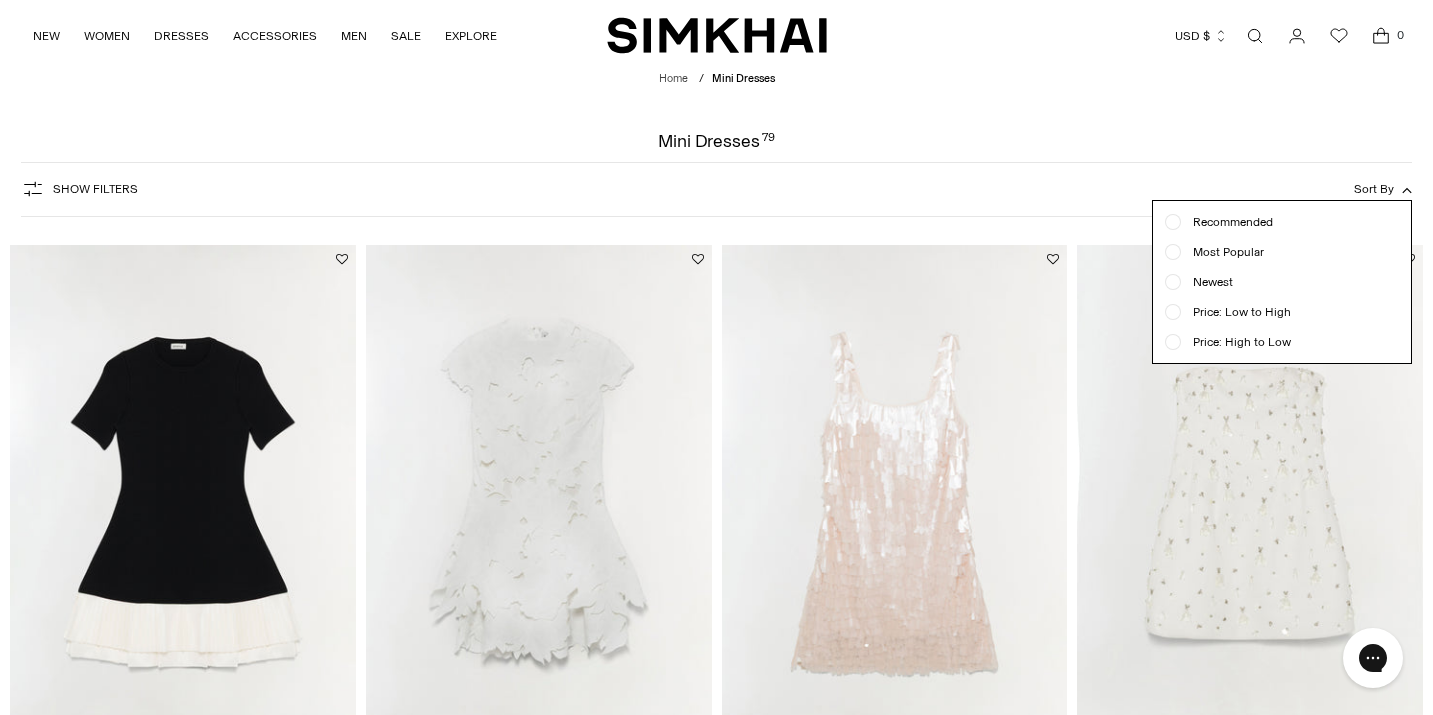 click on "Show Filters
Show Filters
Sort By
Recommended
Most Popular
Newest" at bounding box center (716, 189) 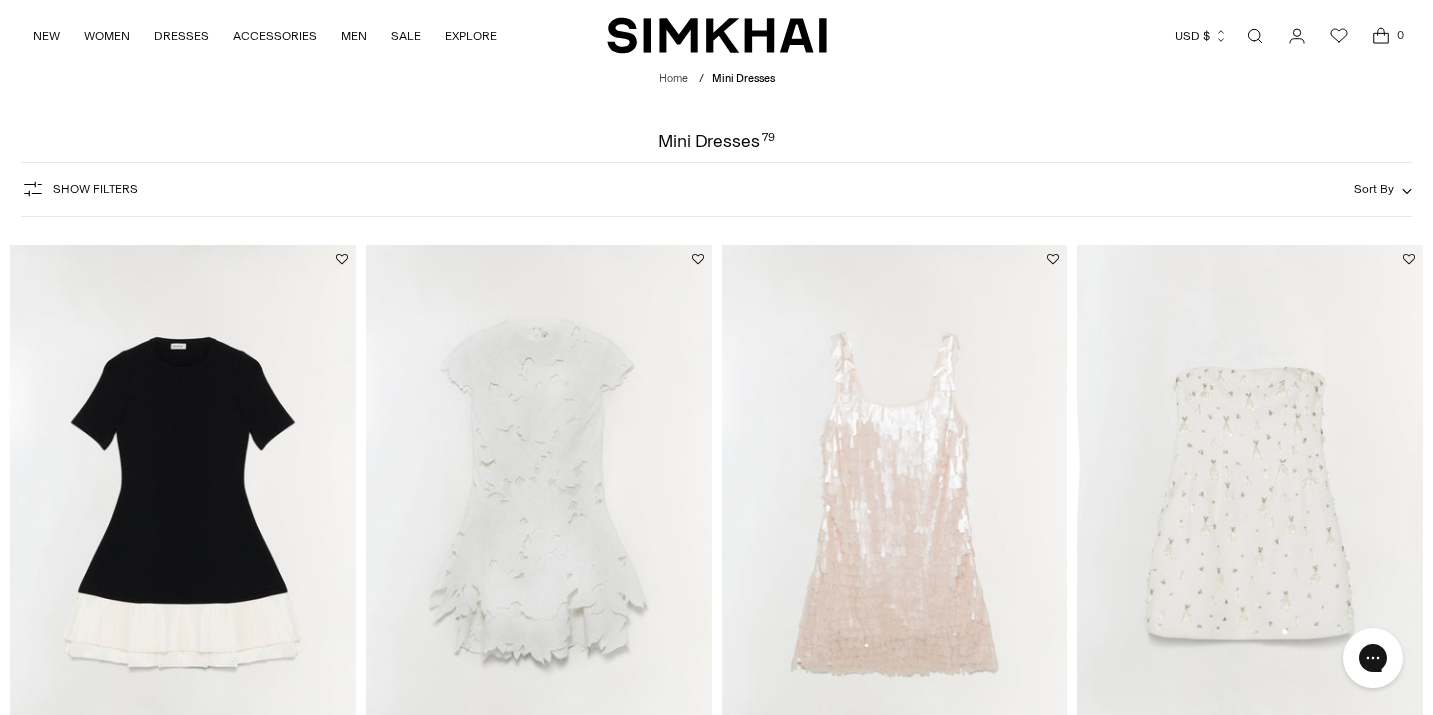 click on "Show Filters" at bounding box center [95, 189] 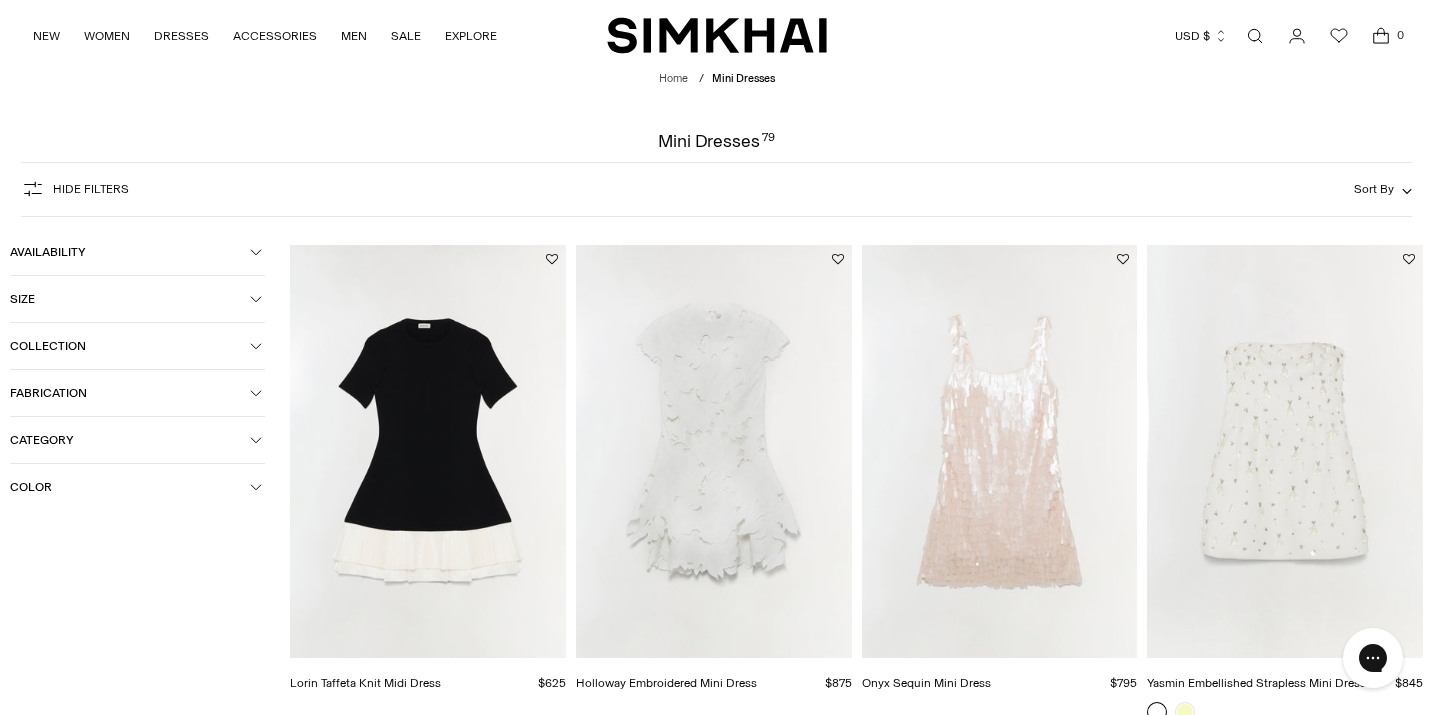 click 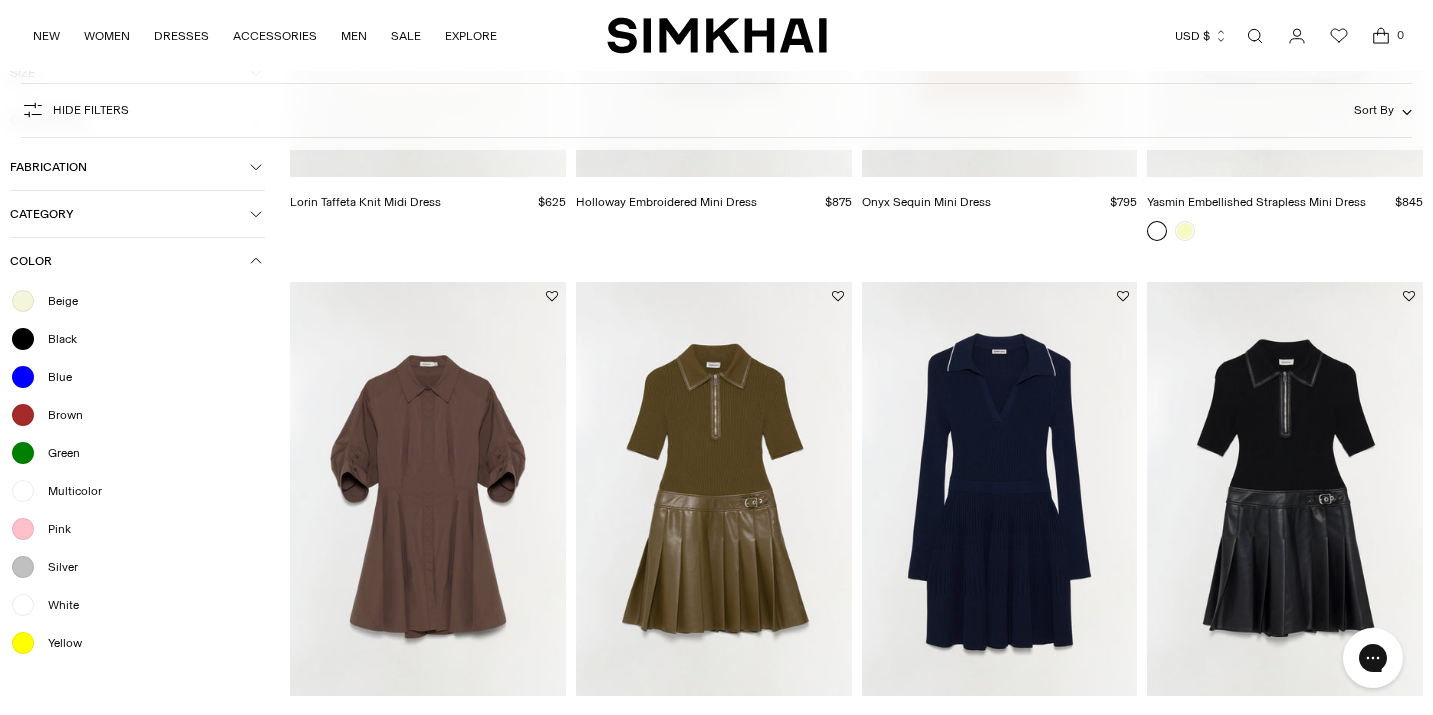 click on "White" at bounding box center [57, 605] 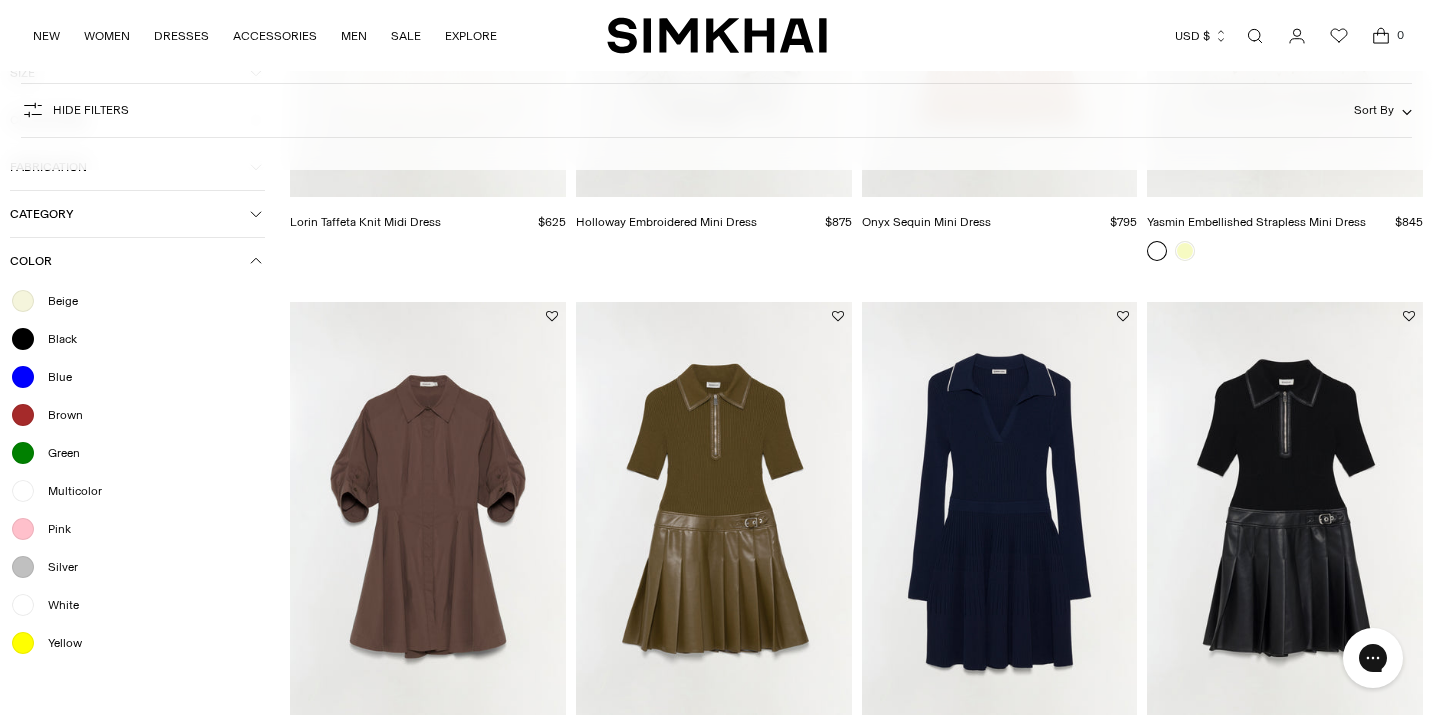 scroll, scrollTop: 501, scrollLeft: 0, axis: vertical 